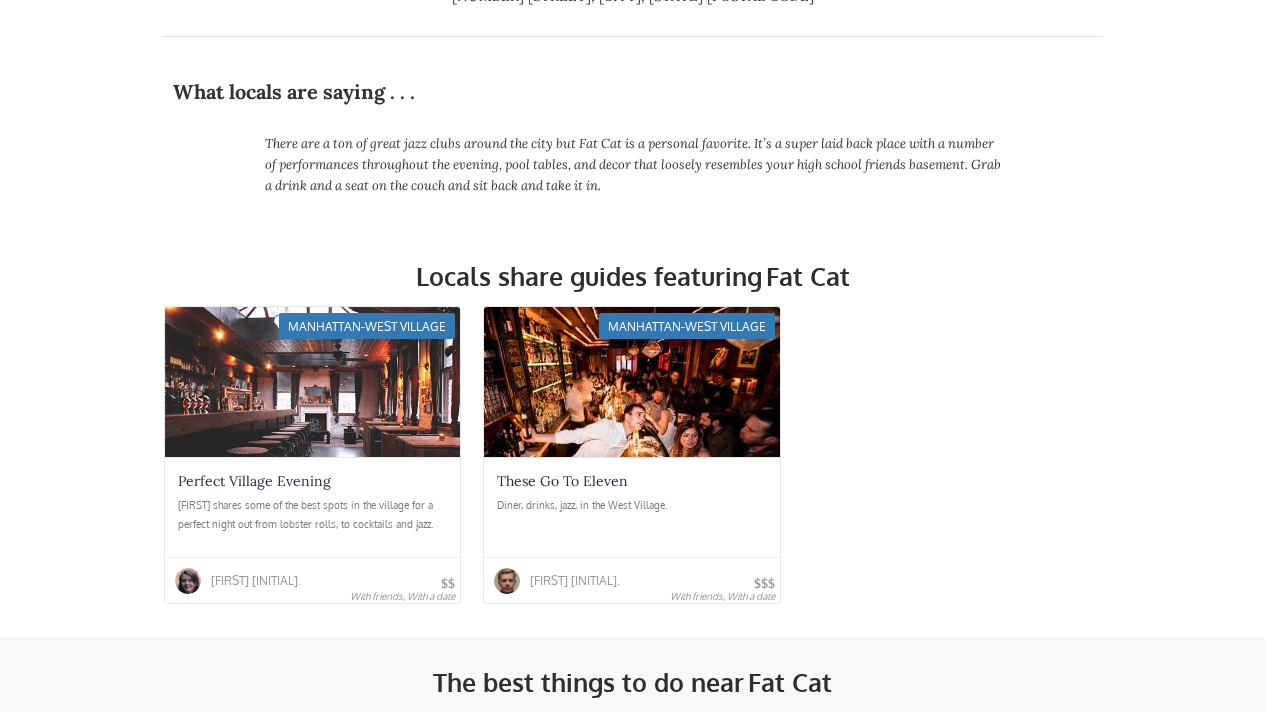 scroll, scrollTop: 0, scrollLeft: 0, axis: both 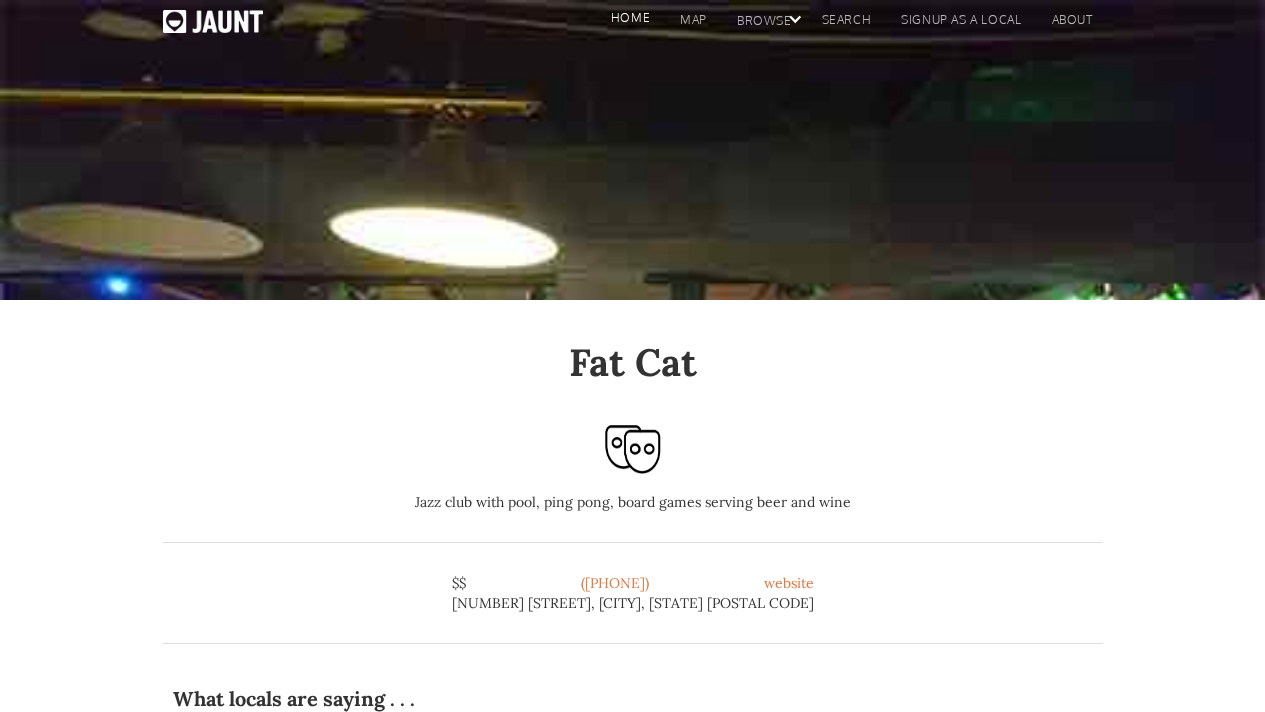 click on "home" at bounding box center [625, 23] 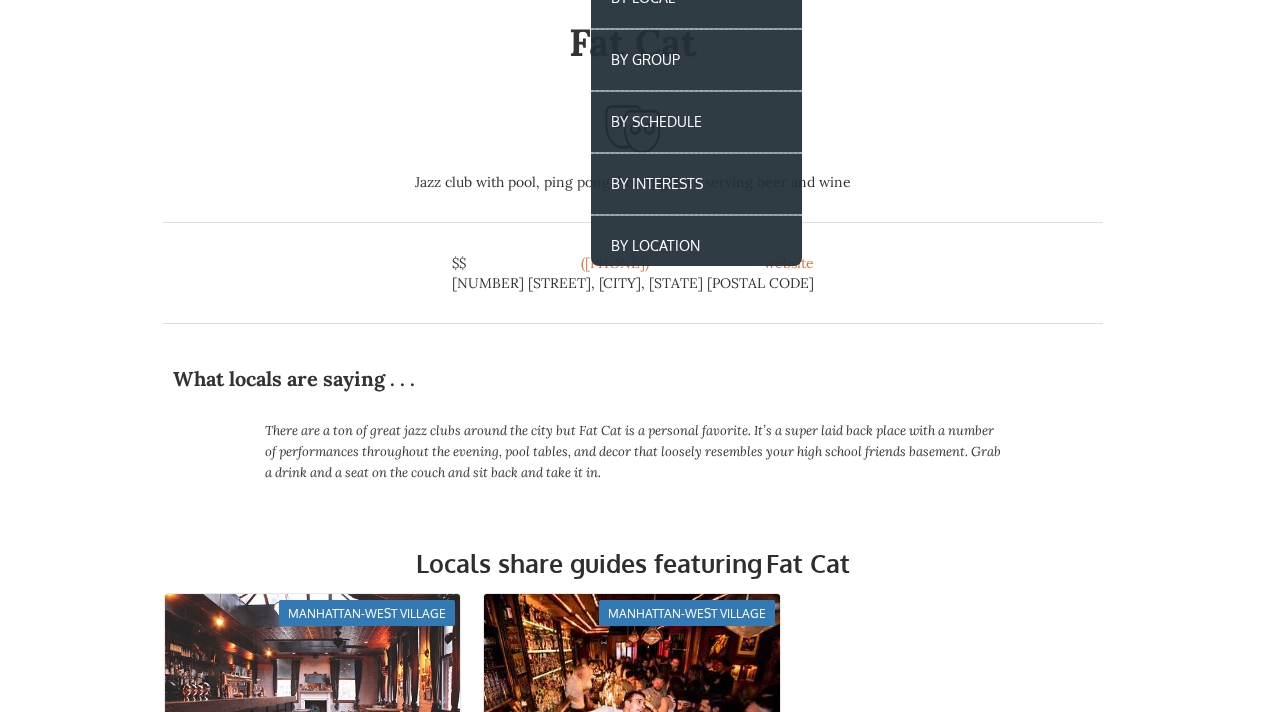 click on "What locals are saying . . . There are a ton of great jazz clubs around the city but Fat Cat is a personal favorite. It’s a super laid back place with a number of performances throughout the evening, pool tables, and decor that loosely resembles your high school friends basement. Grab a drink and a seat on the couch and sit back and take it in." at bounding box center (633, 433) 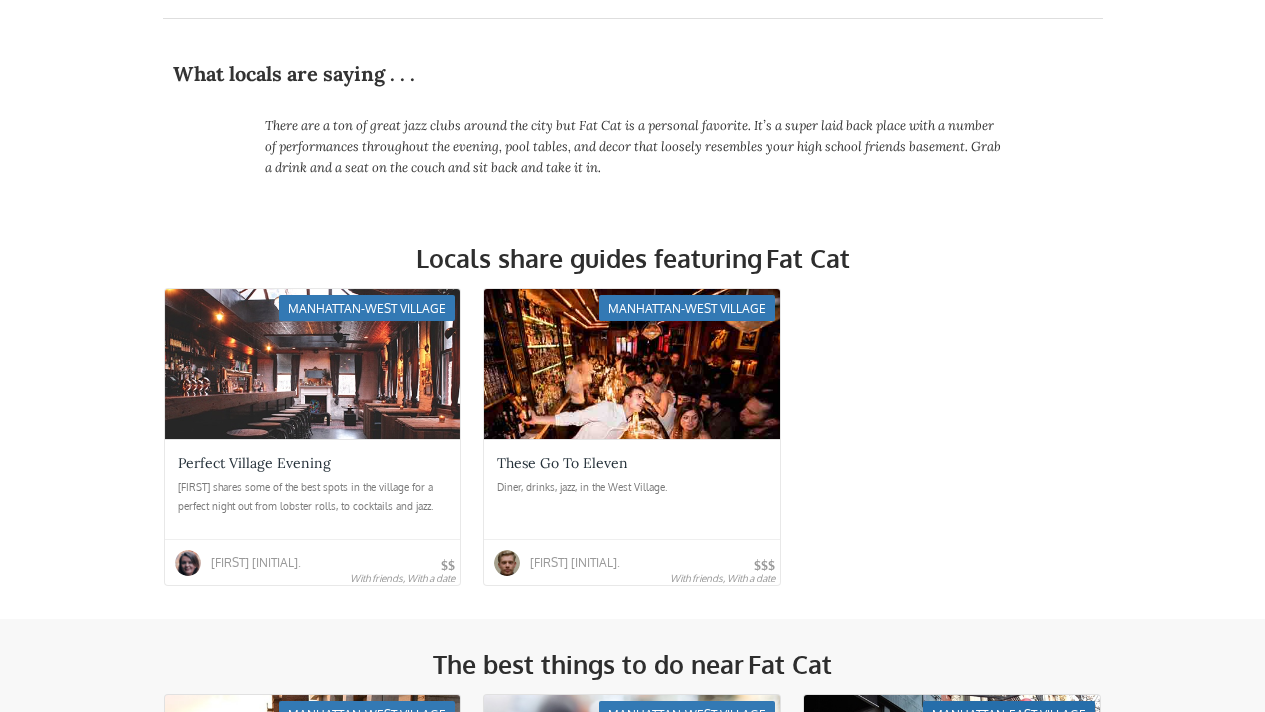 scroll, scrollTop: 628, scrollLeft: 0, axis: vertical 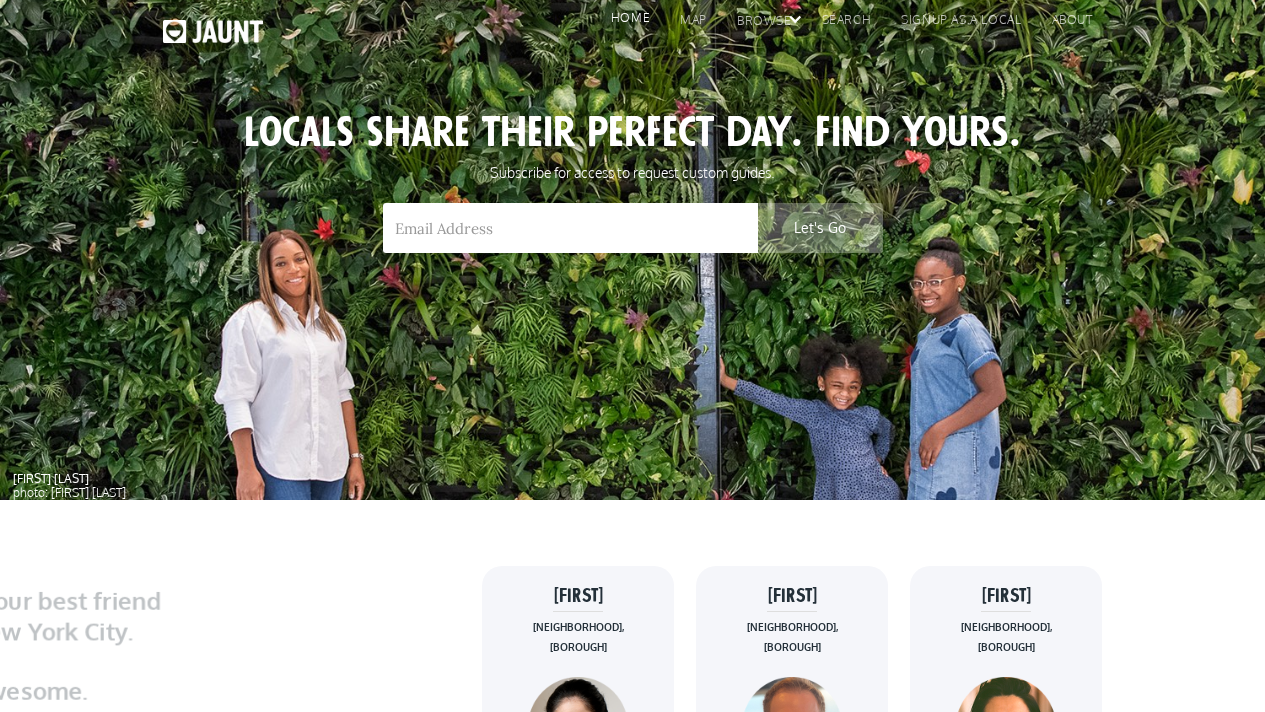 click on "home" at bounding box center [625, 23] 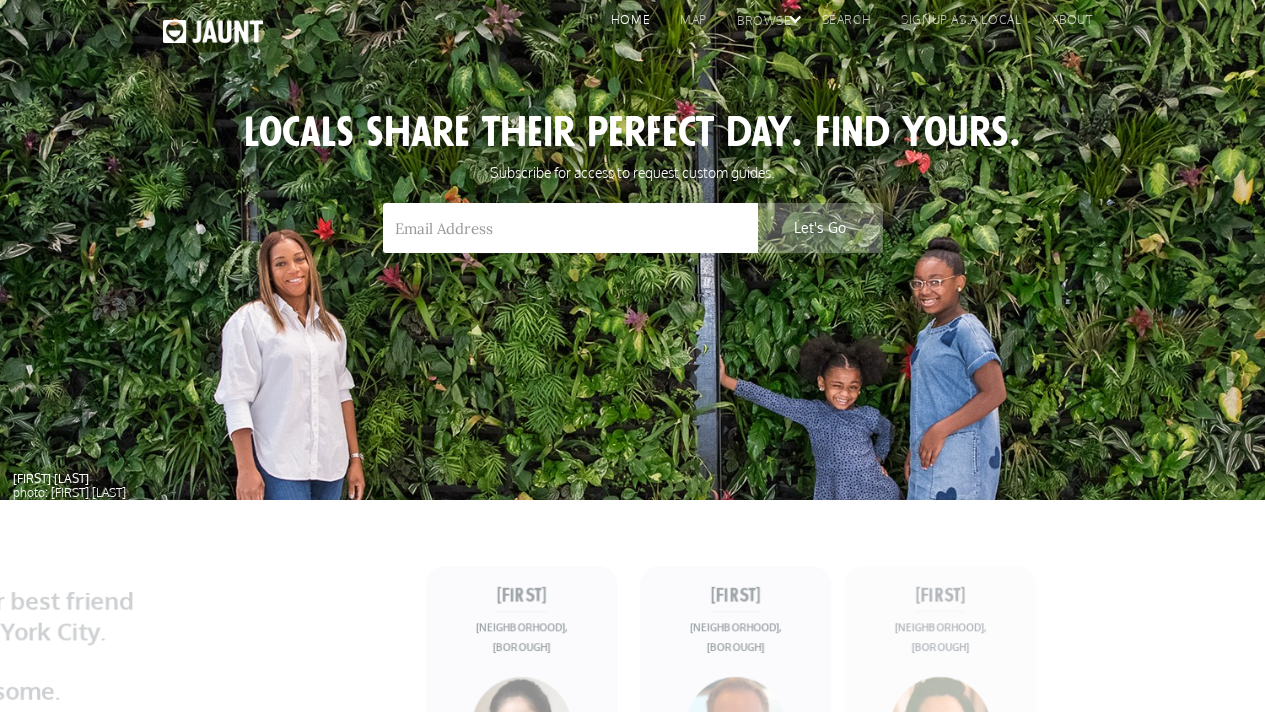 scroll, scrollTop: 0, scrollLeft: 0, axis: both 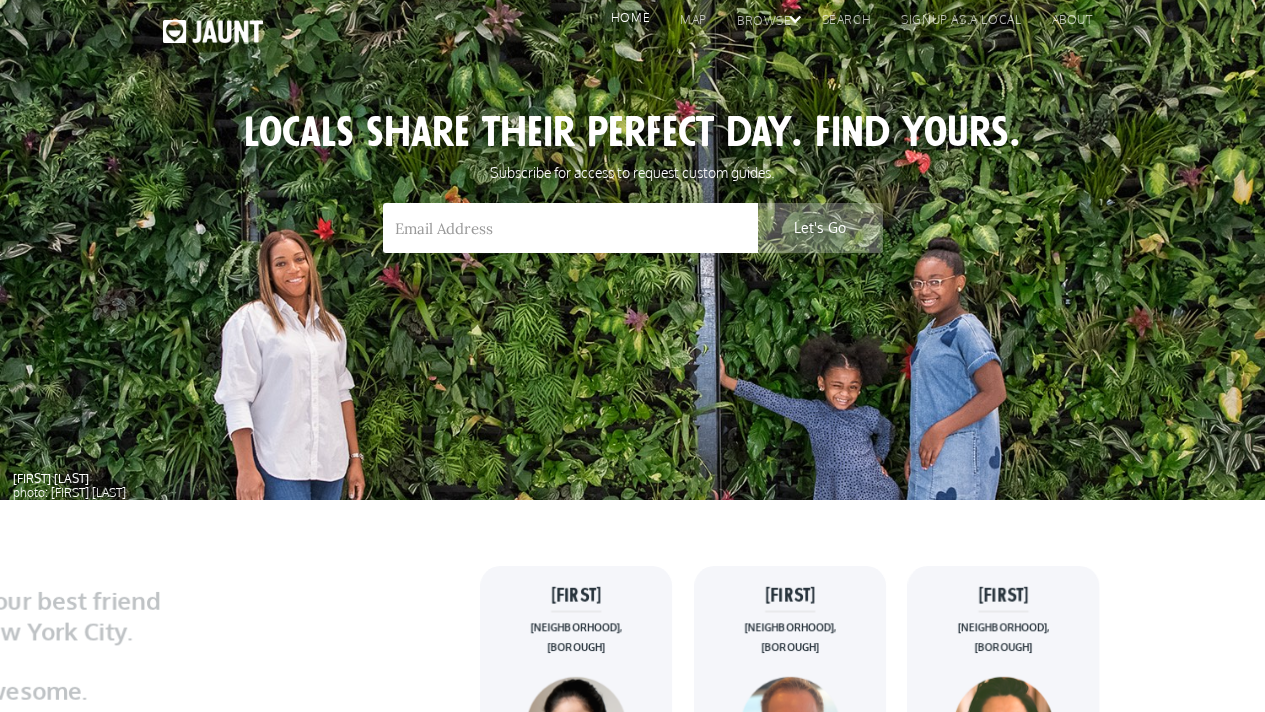 click on "home" at bounding box center [625, 23] 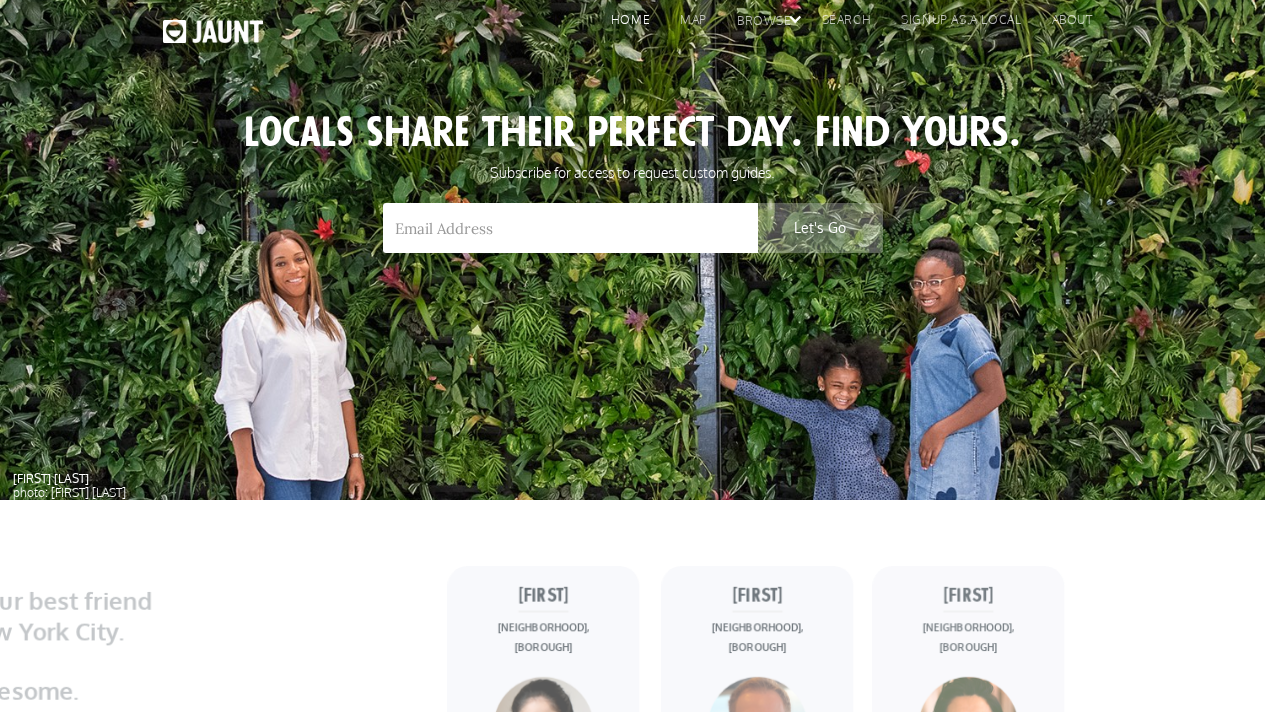 scroll, scrollTop: 0, scrollLeft: 0, axis: both 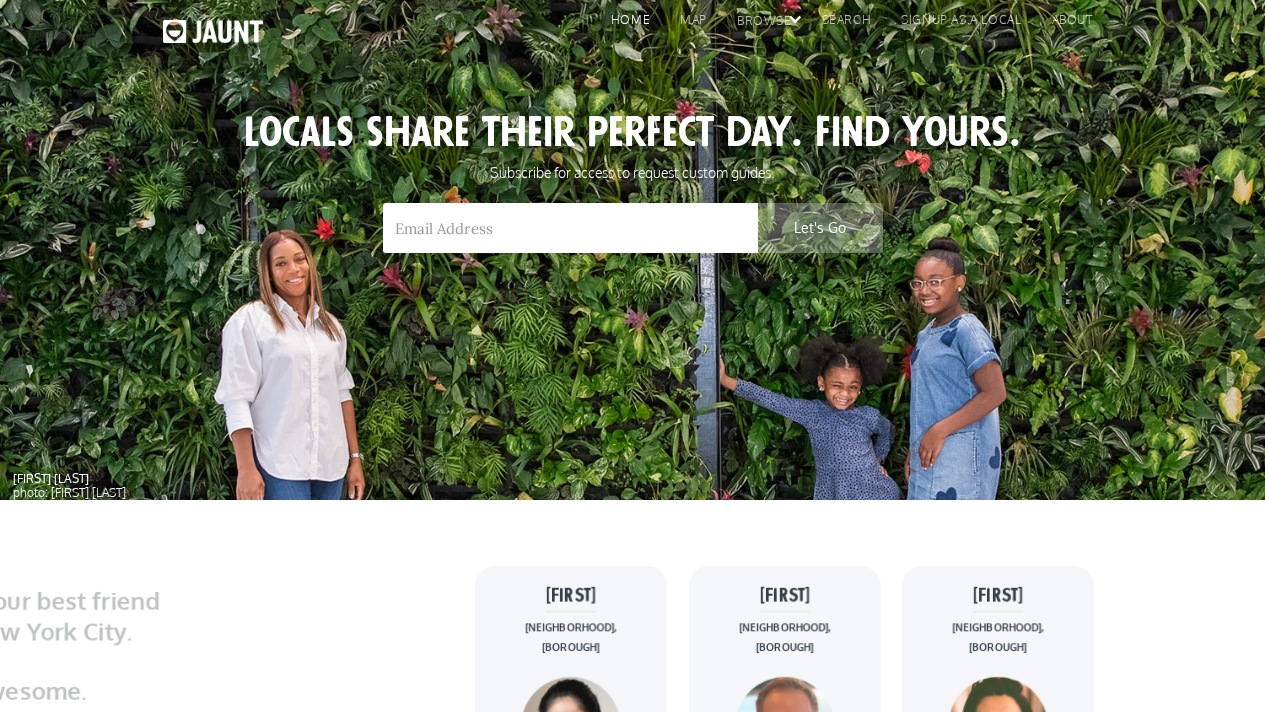 click on "home" at bounding box center [625, 25] 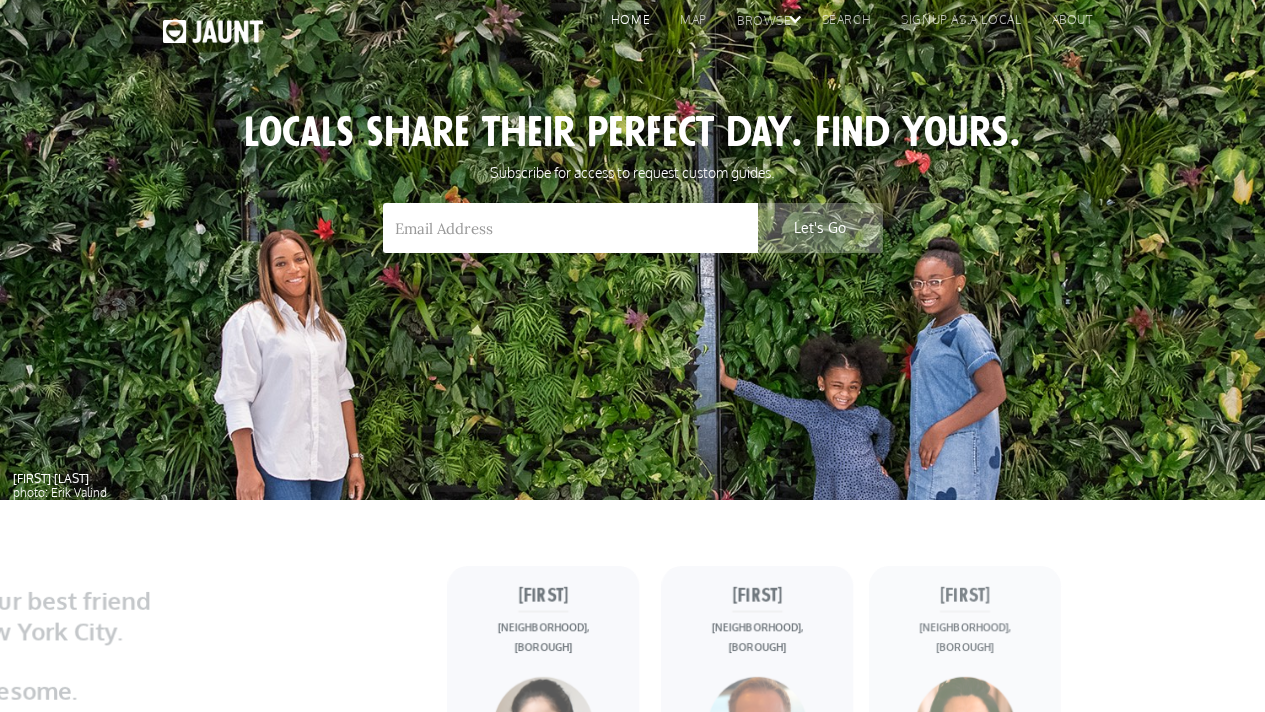 scroll, scrollTop: 0, scrollLeft: 0, axis: both 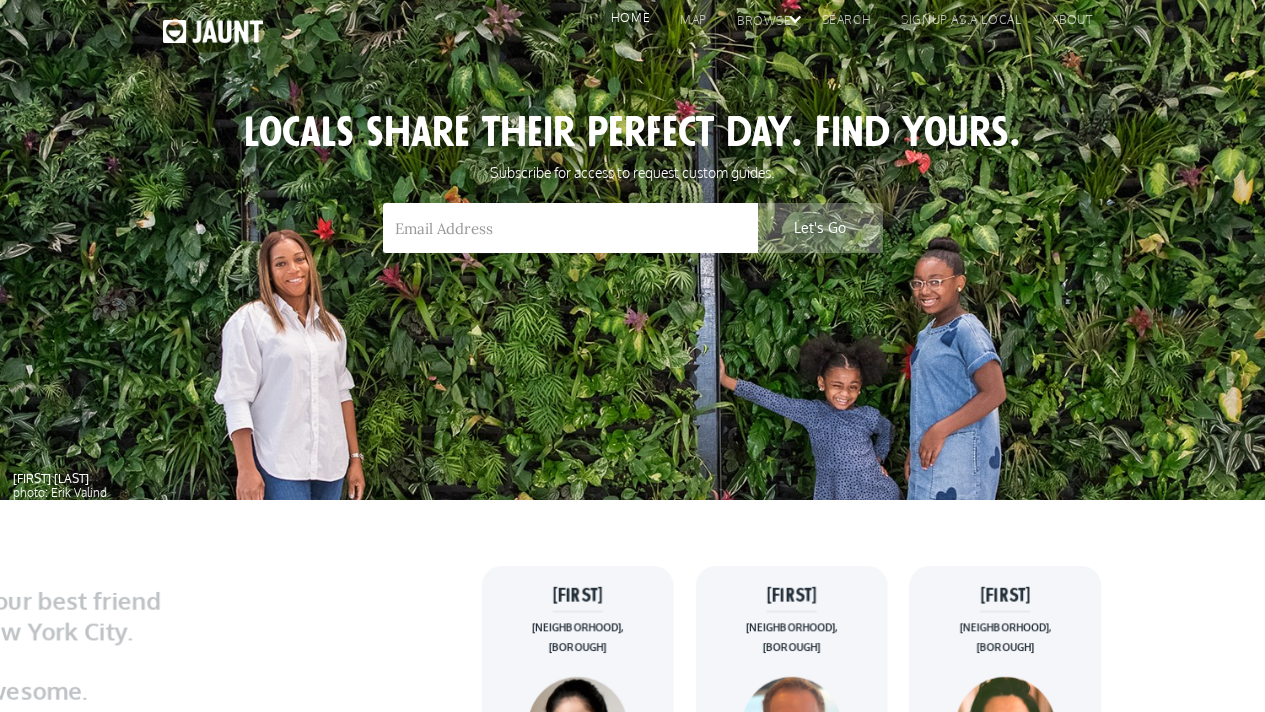 click on "home" at bounding box center [625, 23] 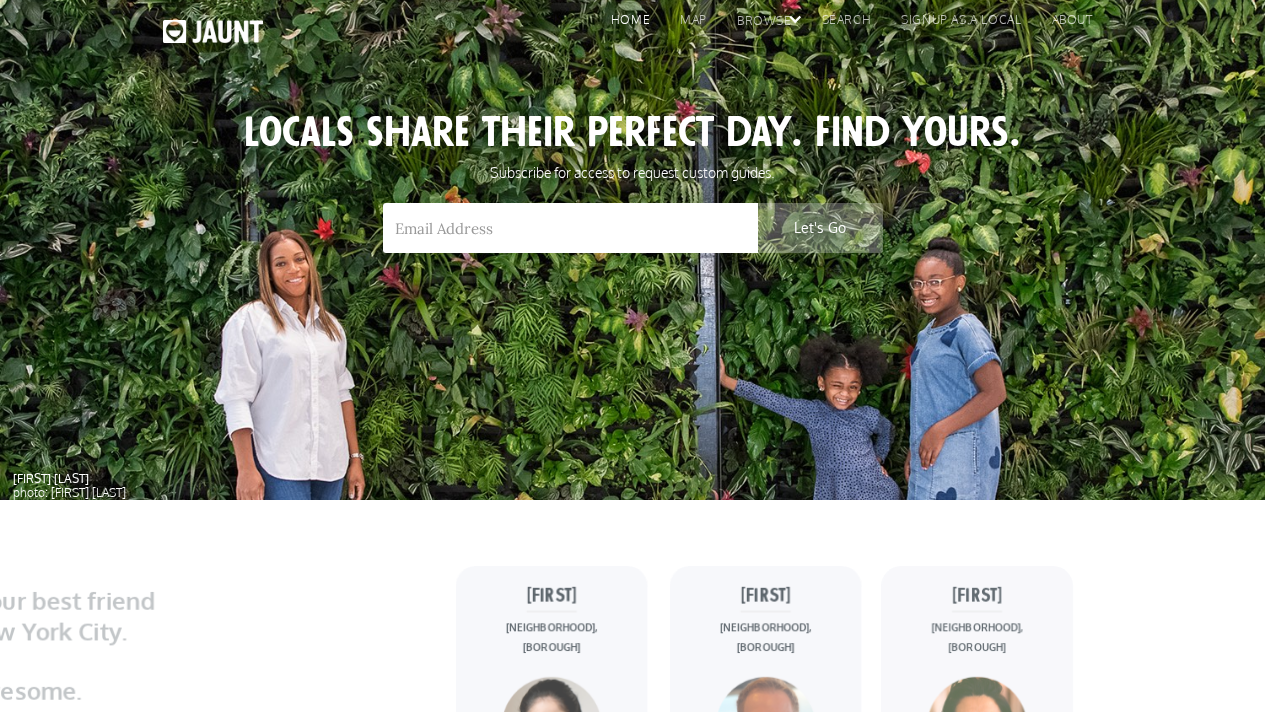 scroll, scrollTop: 0, scrollLeft: 0, axis: both 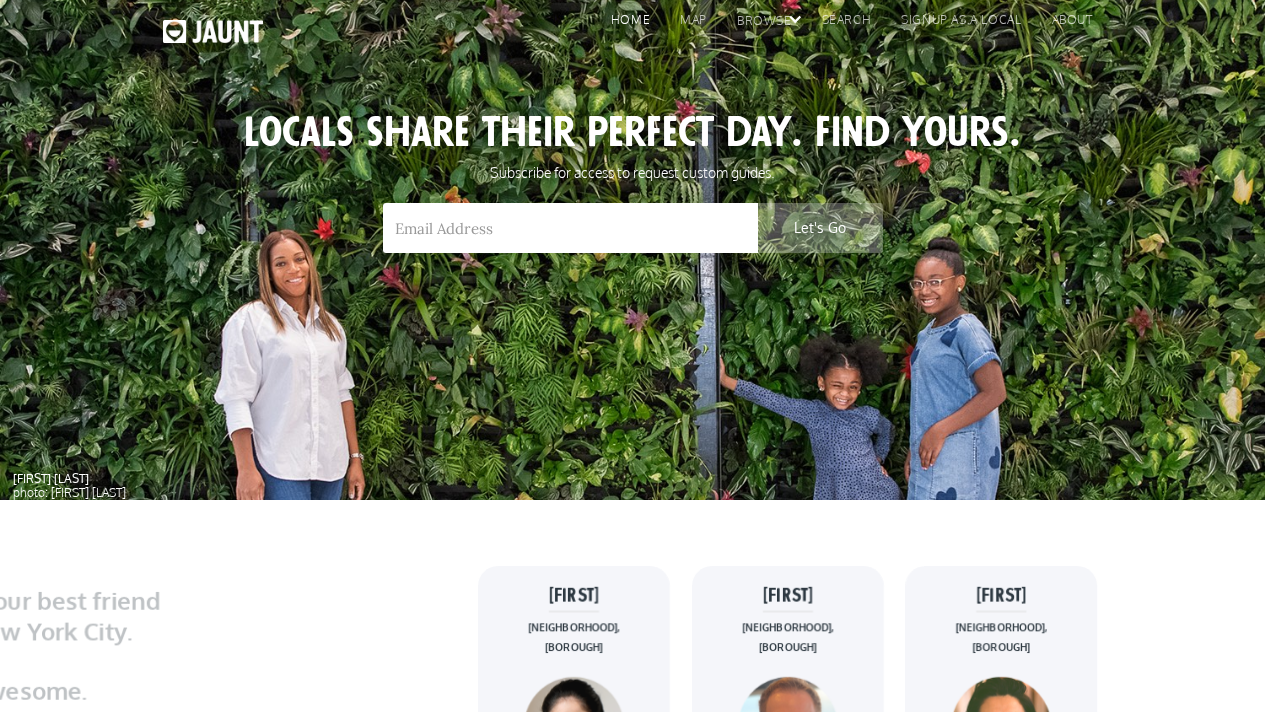 click on "home" at bounding box center [625, 25] 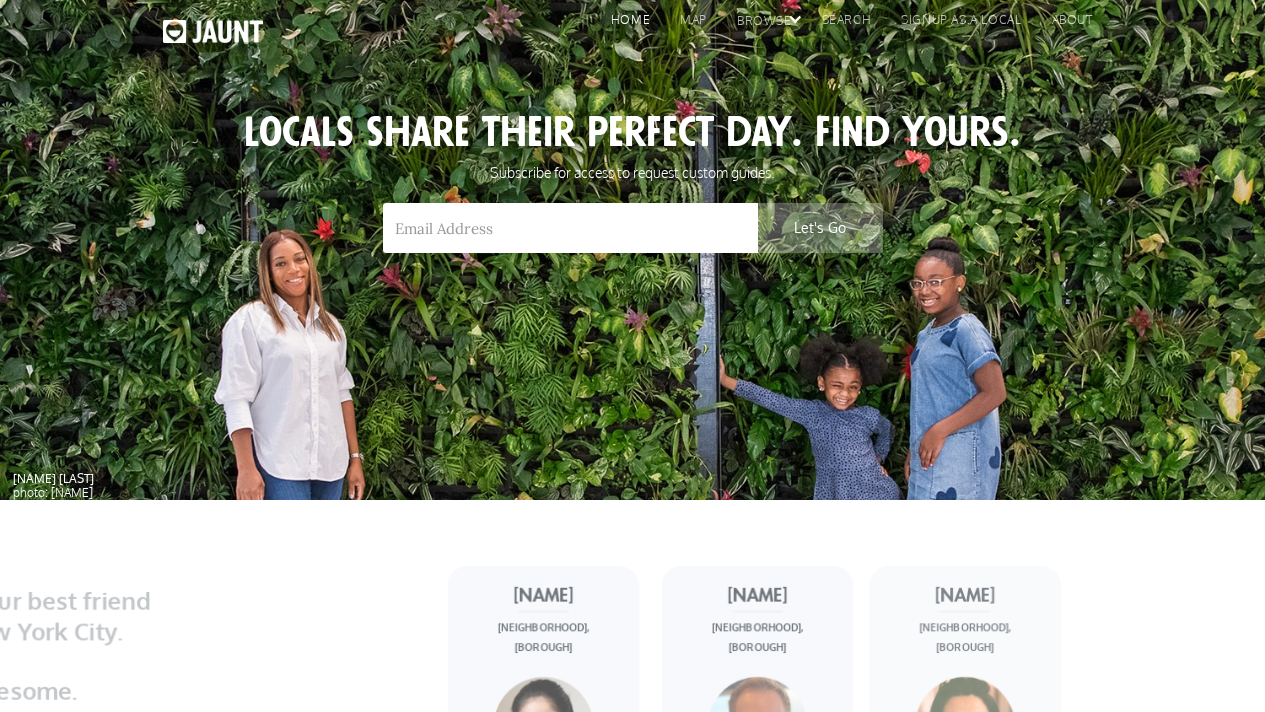 scroll, scrollTop: 0, scrollLeft: 0, axis: both 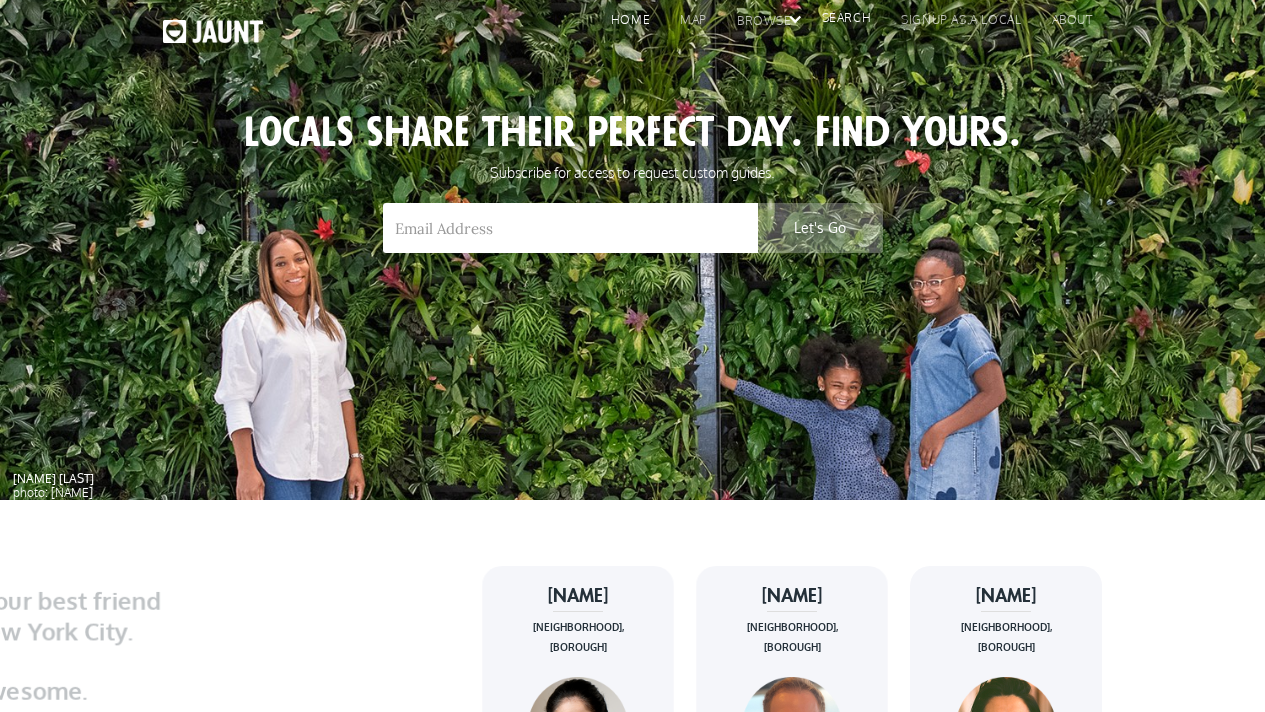 click on "search" at bounding box center [842, 23] 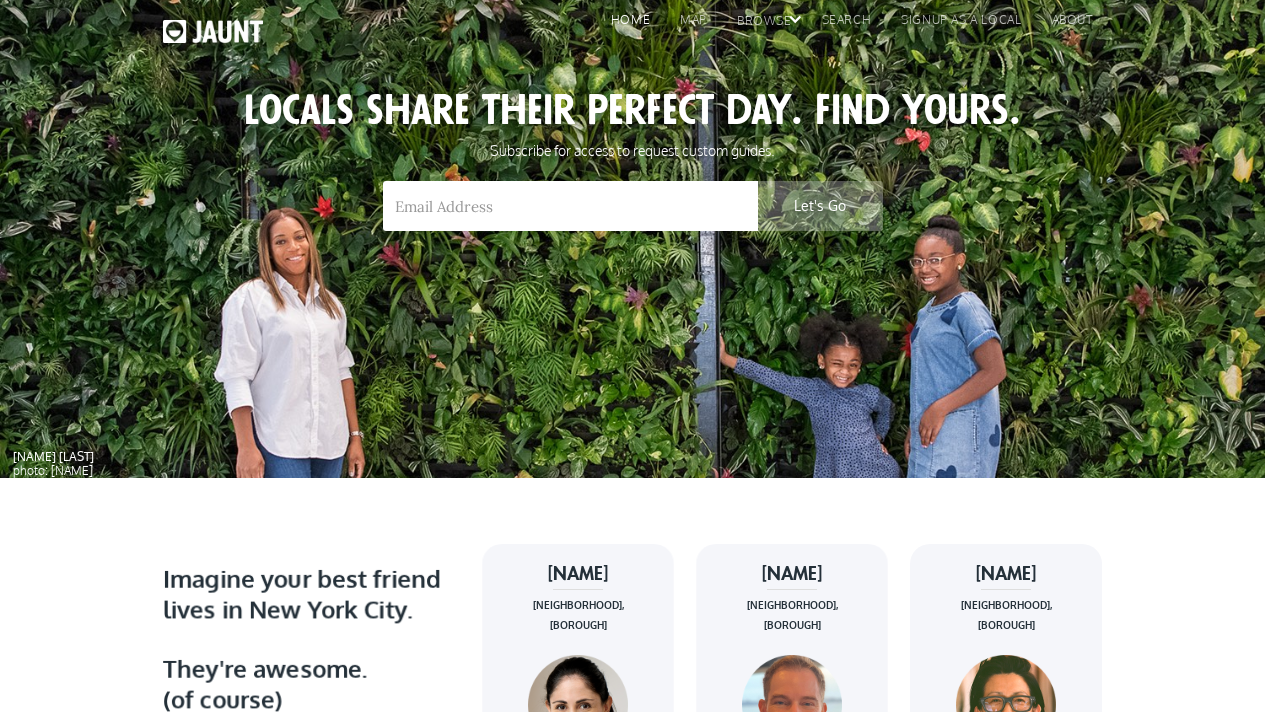 scroll, scrollTop: 0, scrollLeft: 0, axis: both 